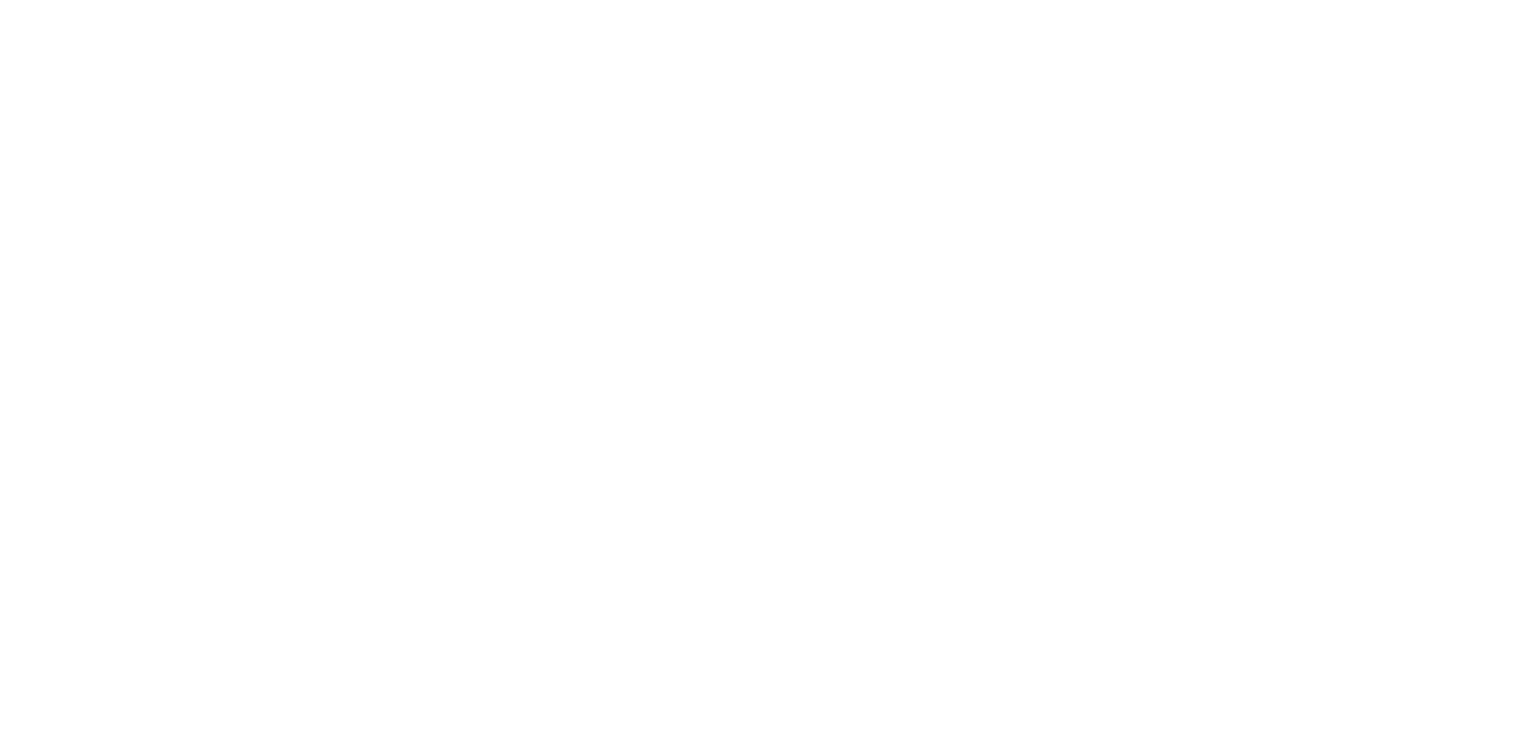 scroll, scrollTop: 0, scrollLeft: 0, axis: both 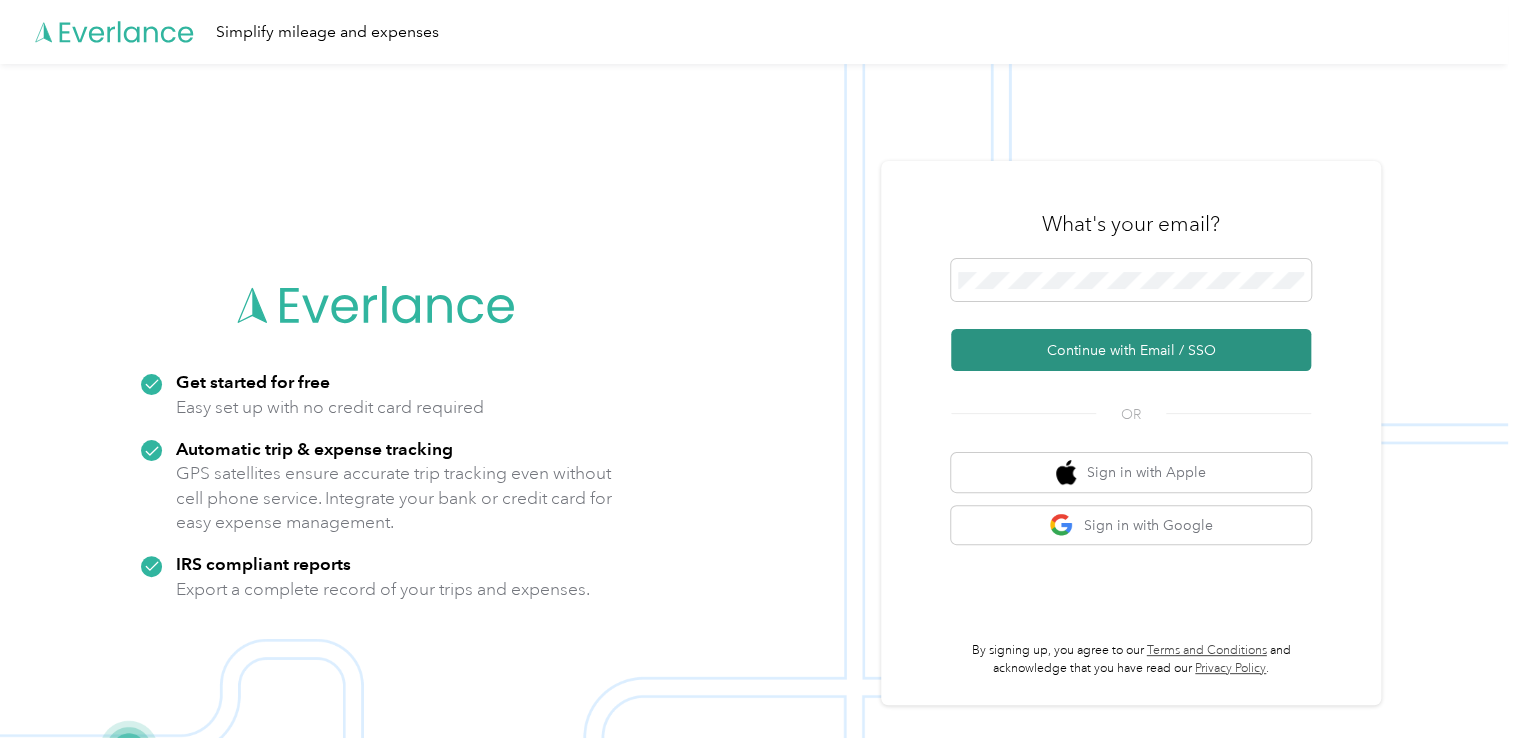 click on "Continue with Email / SSO" at bounding box center (1131, 350) 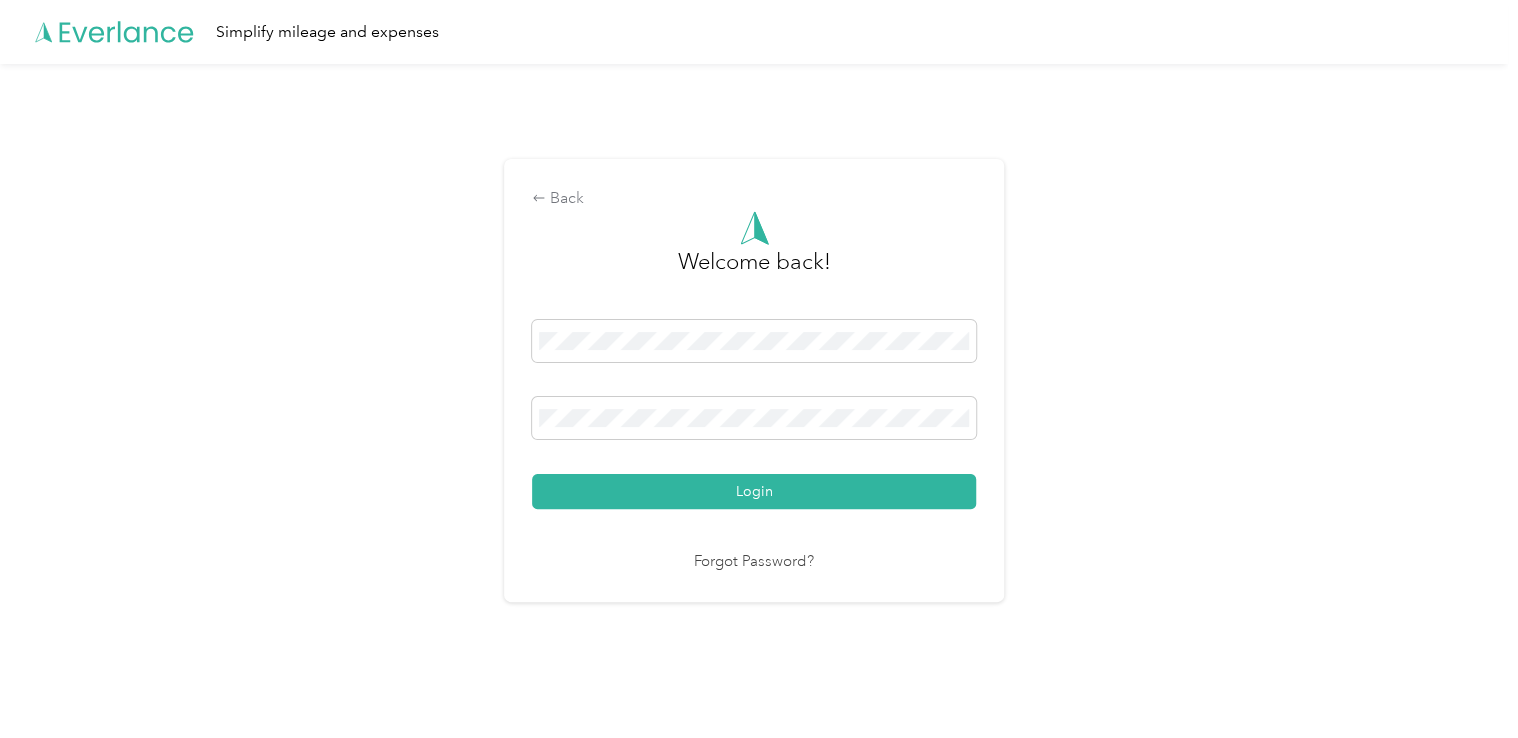 drag, startPoint x: 762, startPoint y: 486, endPoint x: 778, endPoint y: 479, distance: 17.464249 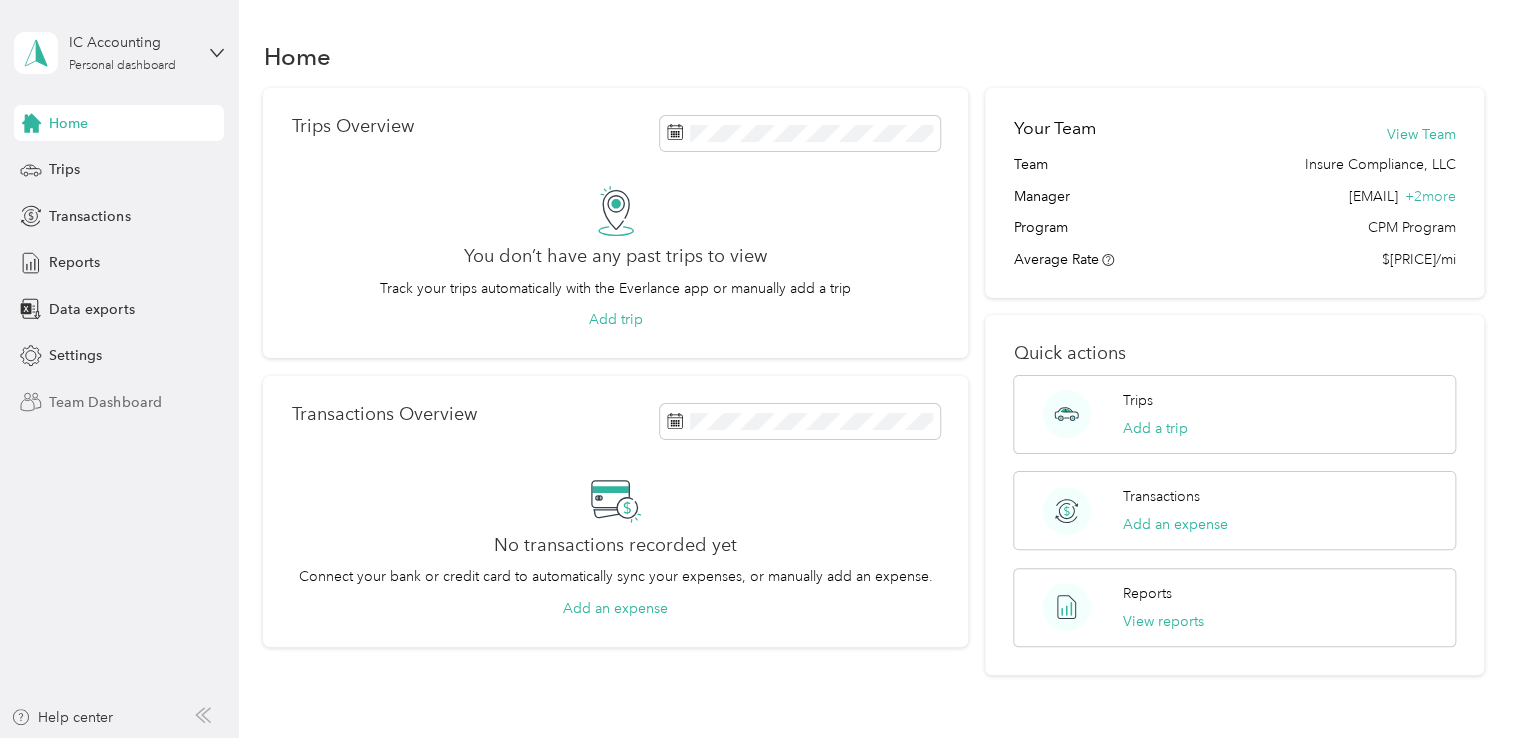 click on "Team Dashboard" at bounding box center [105, 402] 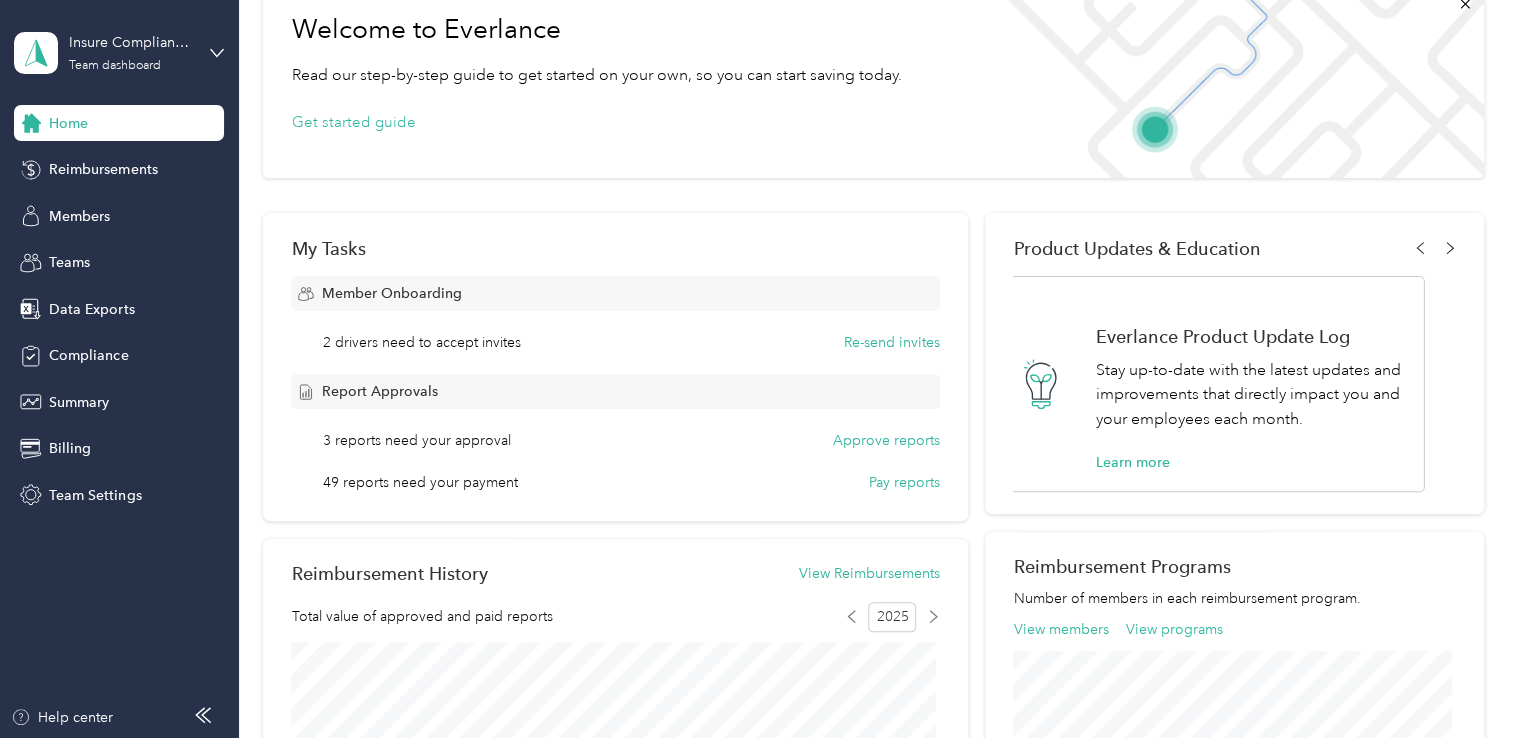scroll, scrollTop: 100, scrollLeft: 0, axis: vertical 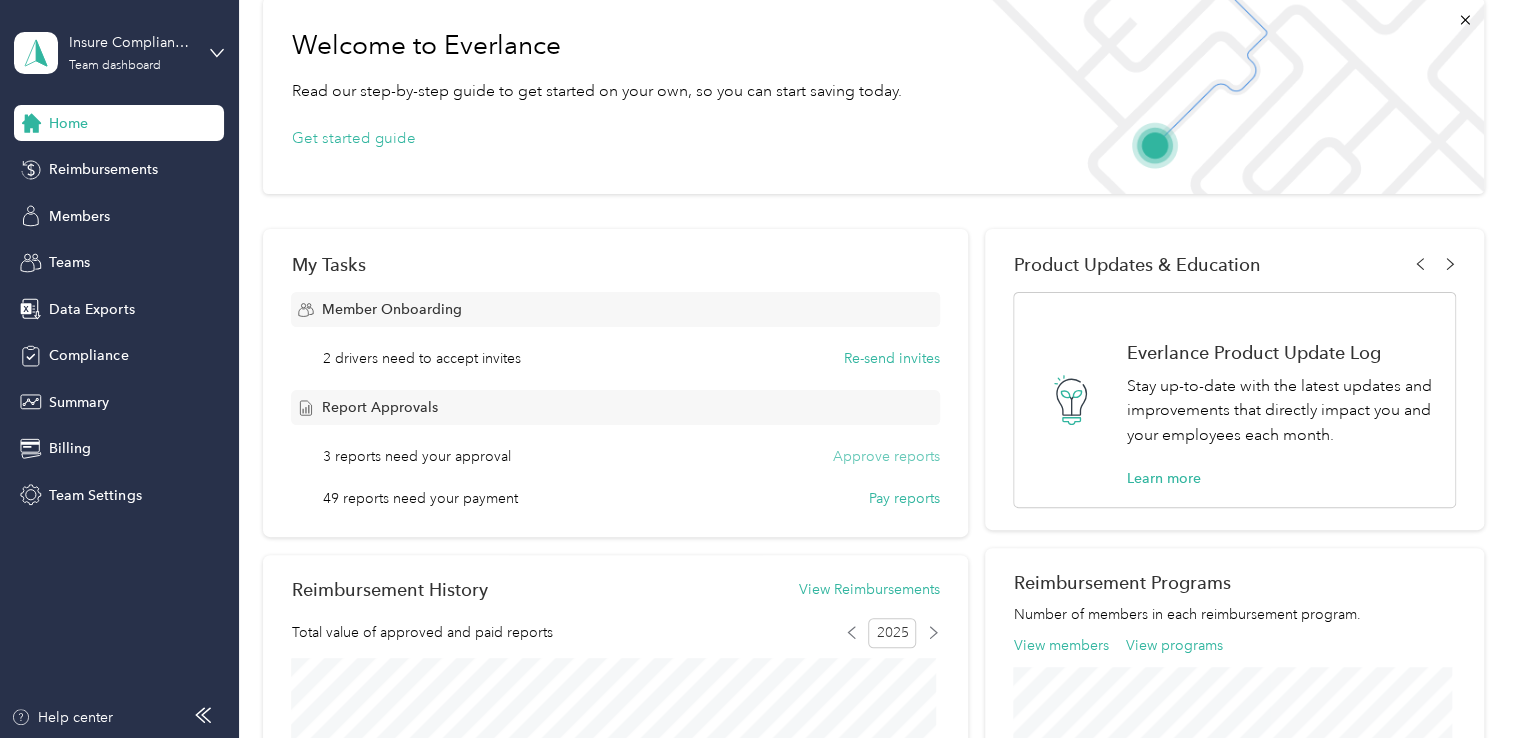 click on "Approve reports" at bounding box center (886, 456) 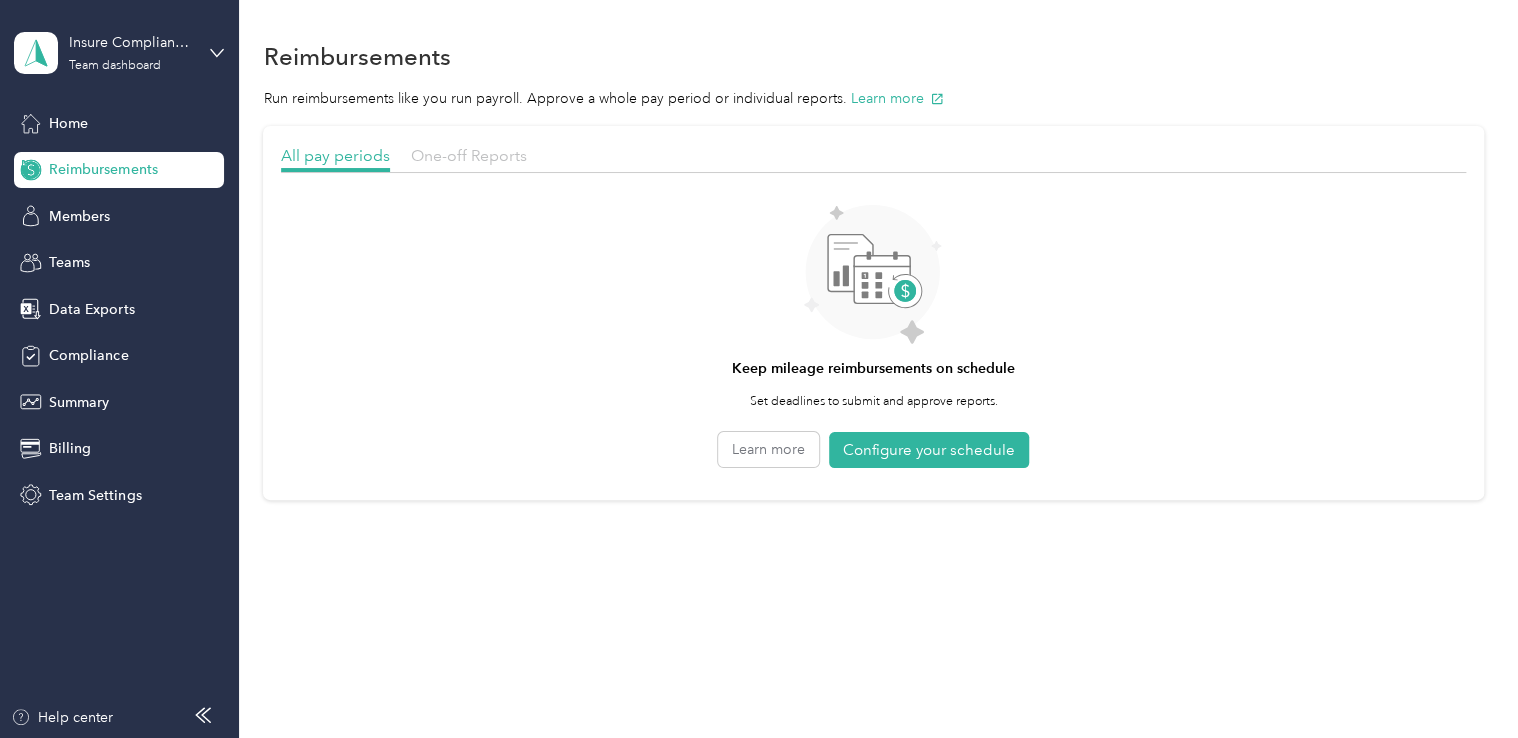 click on "One-off Reports" at bounding box center [469, 155] 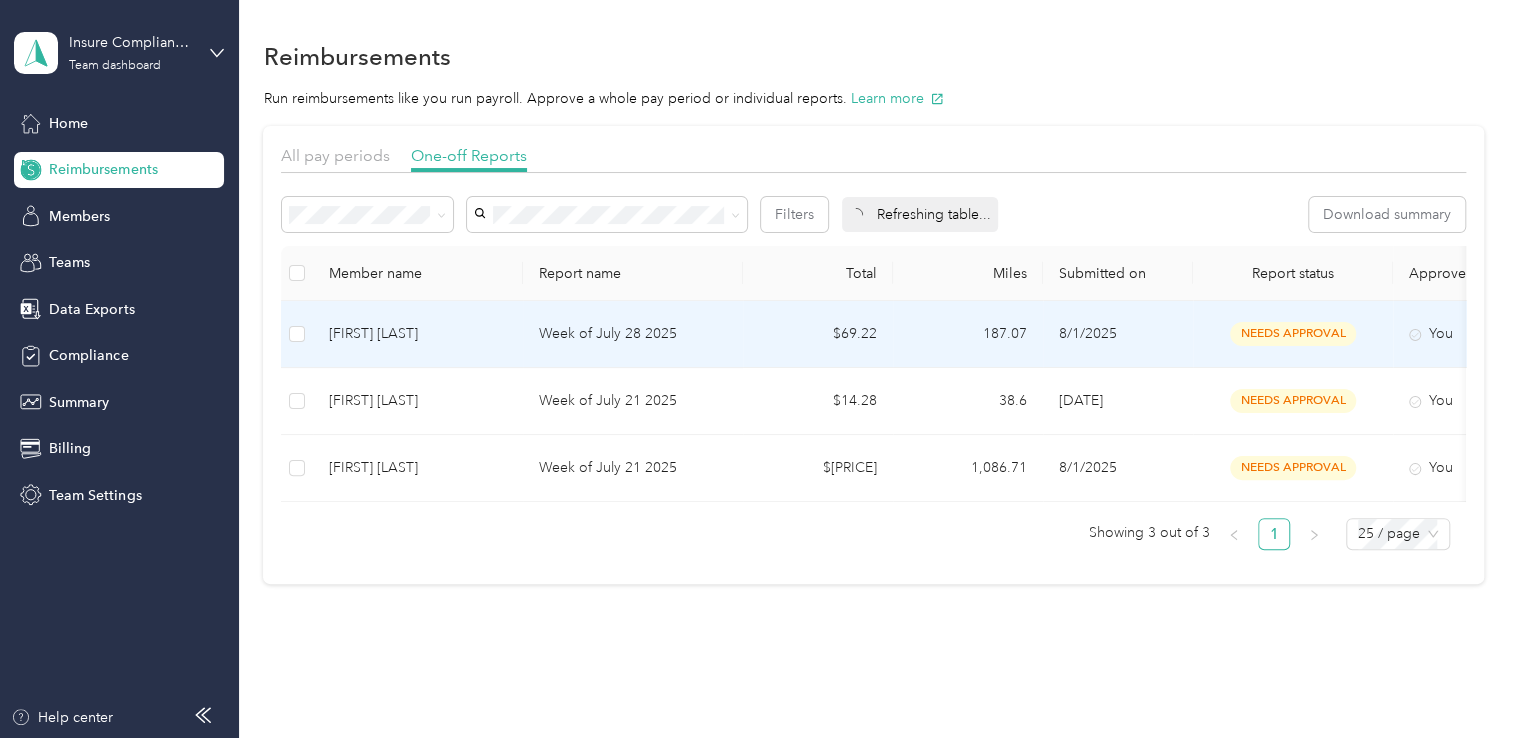 click on "[FIRST] [LAST]" at bounding box center (418, 334) 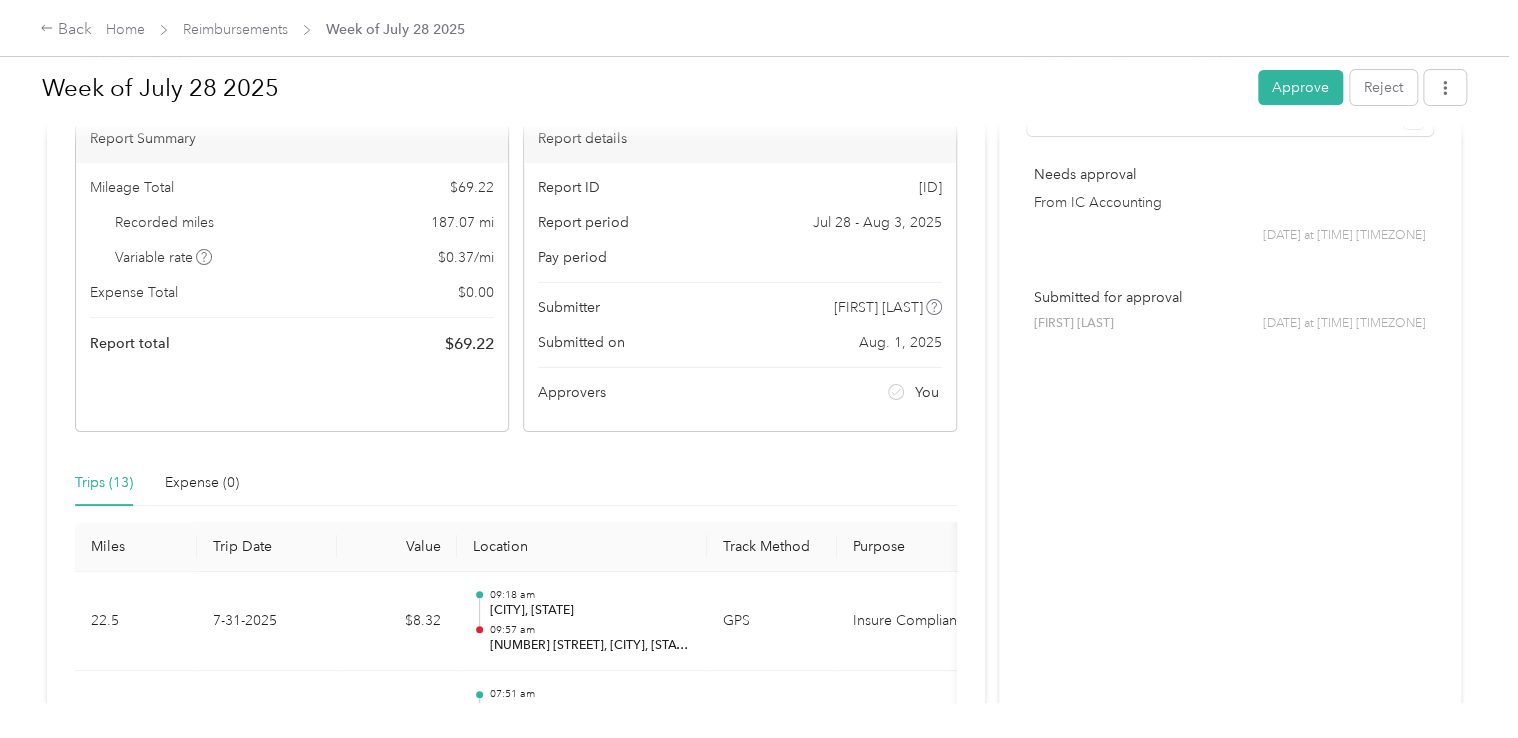scroll, scrollTop: 0, scrollLeft: 0, axis: both 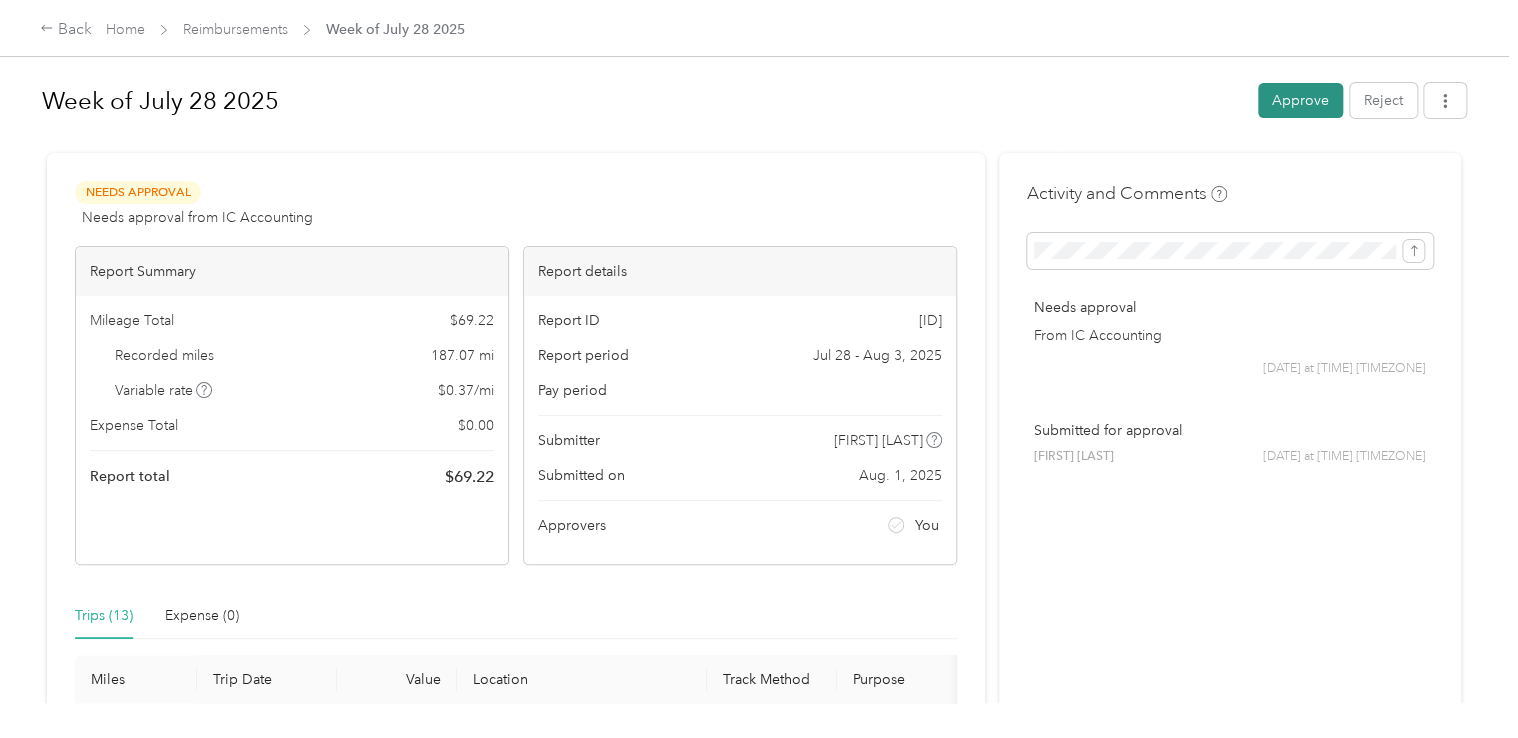 click on "Approve" at bounding box center (1300, 100) 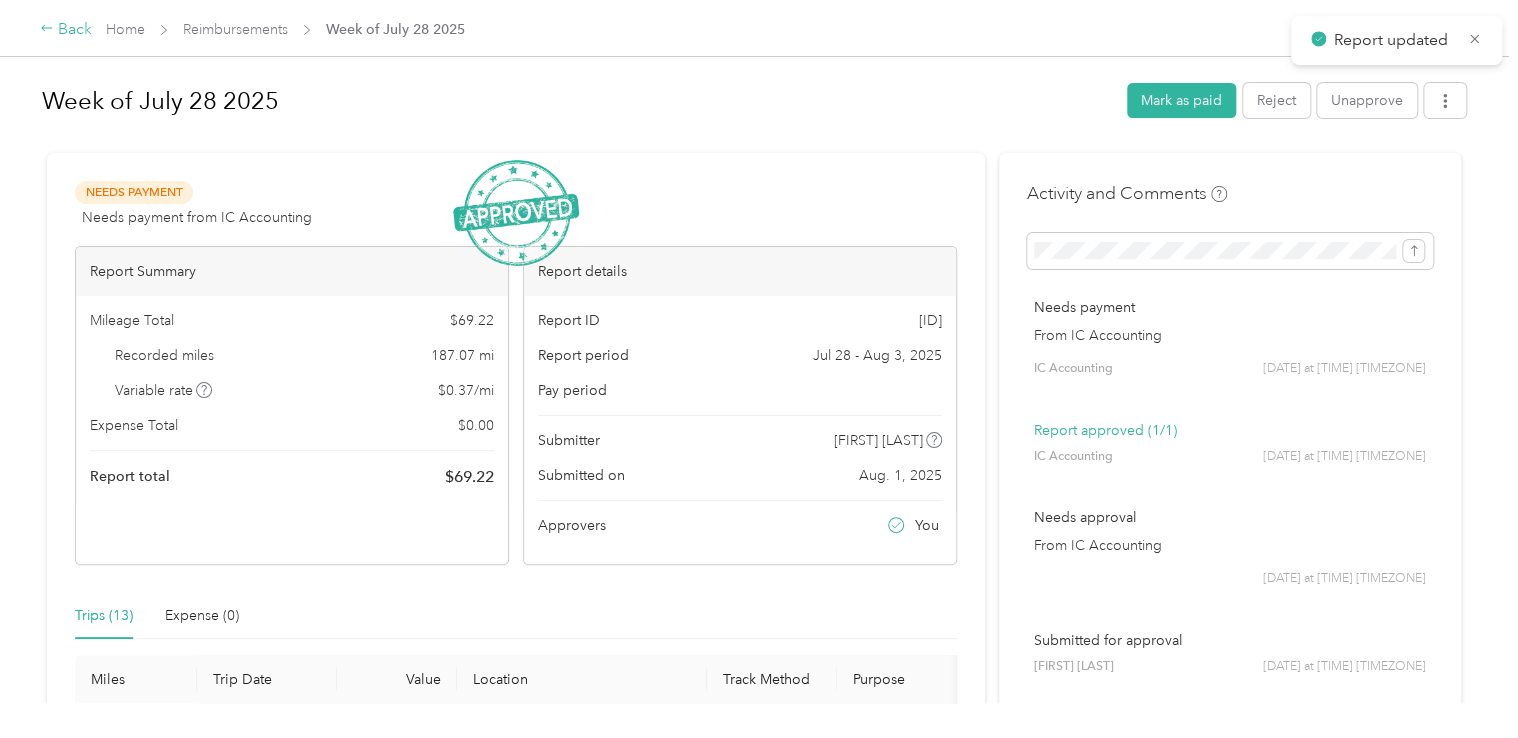 click on "Back" at bounding box center (66, 30) 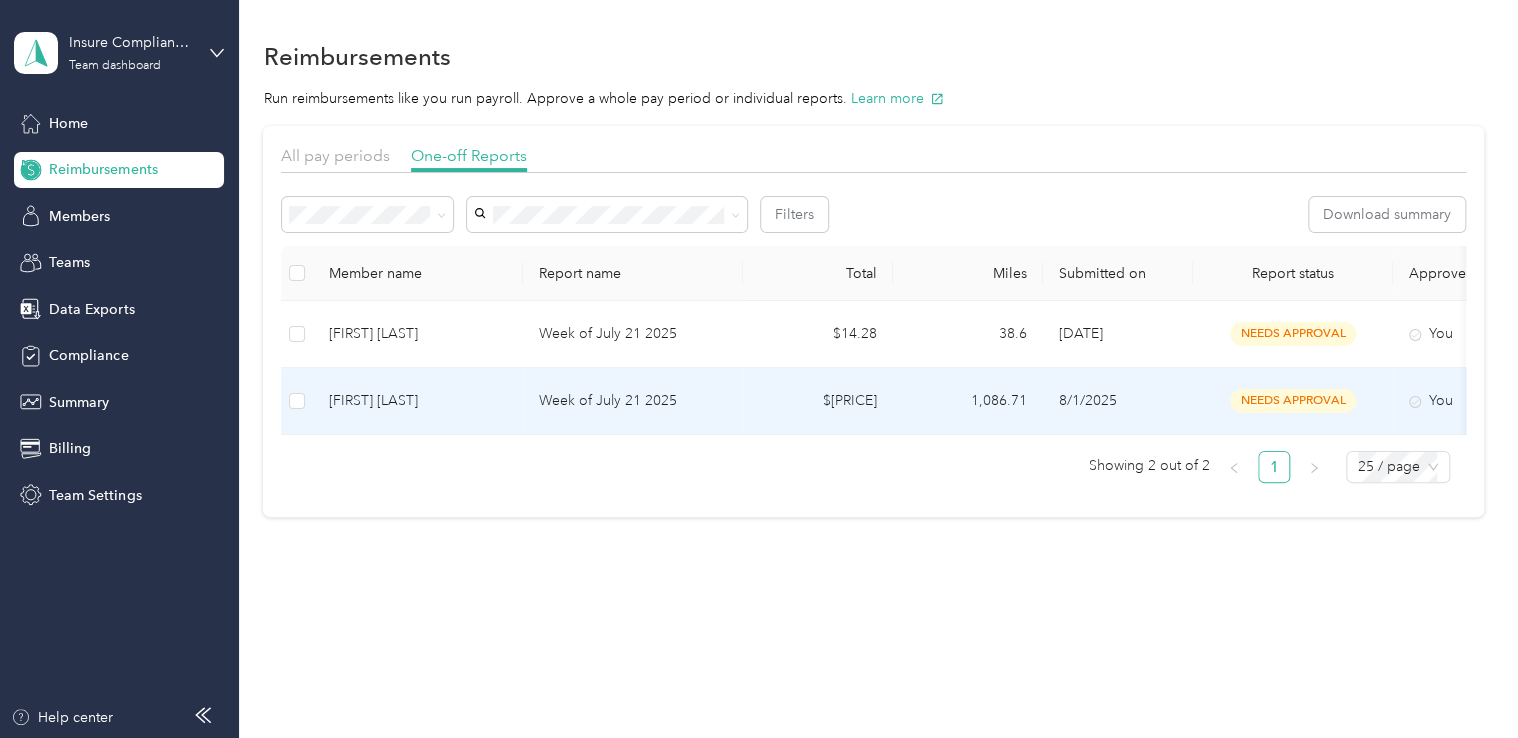 click on "[FIRST] [LAST]" at bounding box center [418, 401] 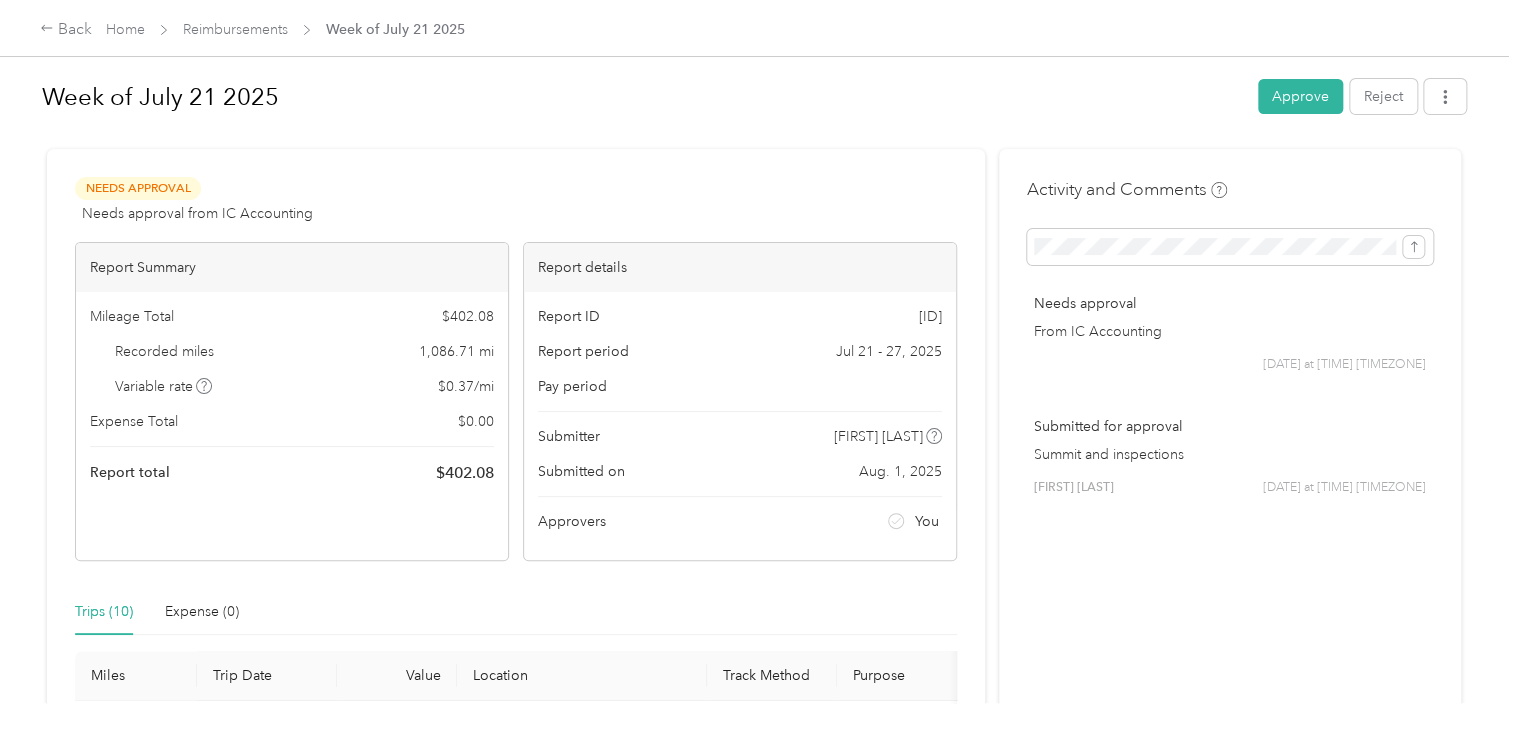 scroll, scrollTop: 0, scrollLeft: 0, axis: both 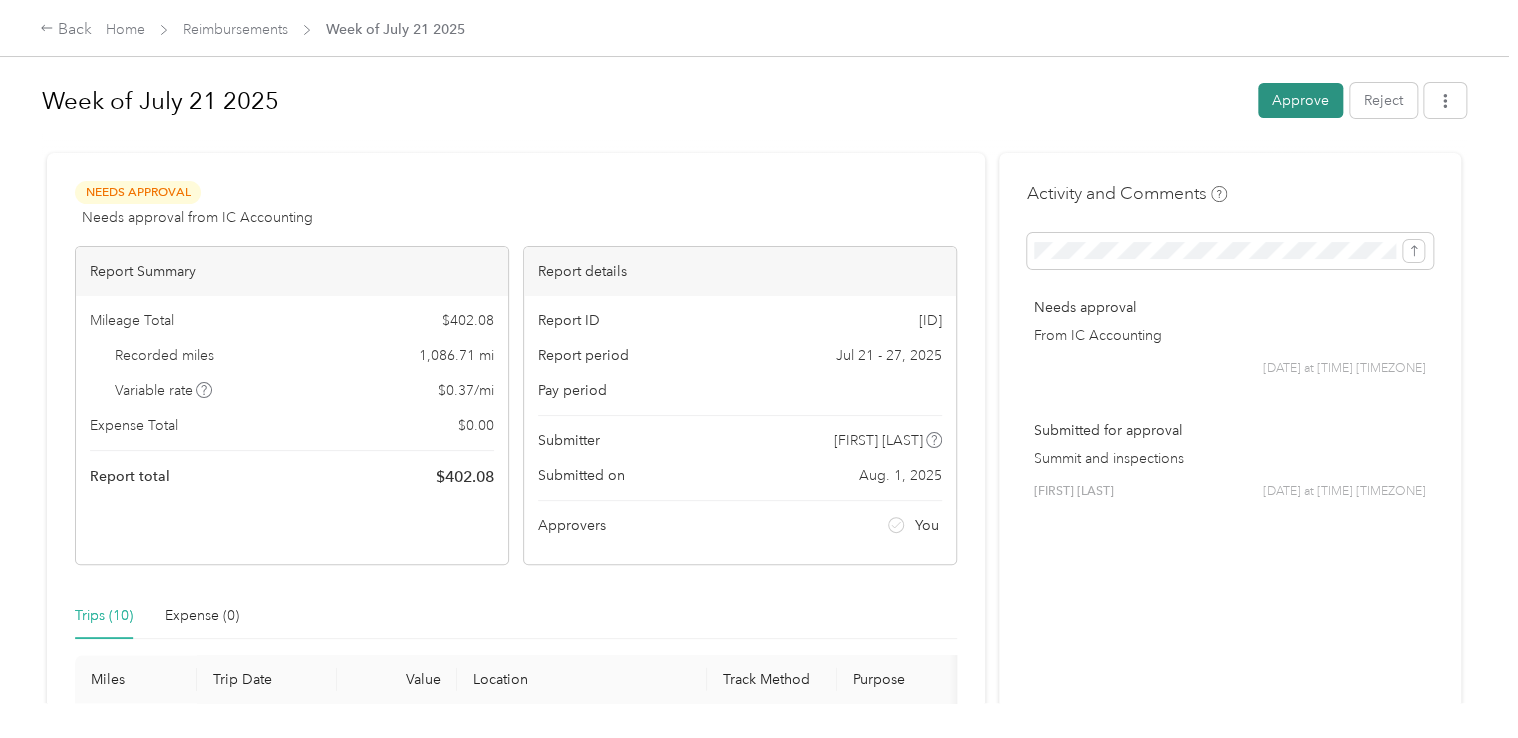 click on "Approve" at bounding box center [1300, 100] 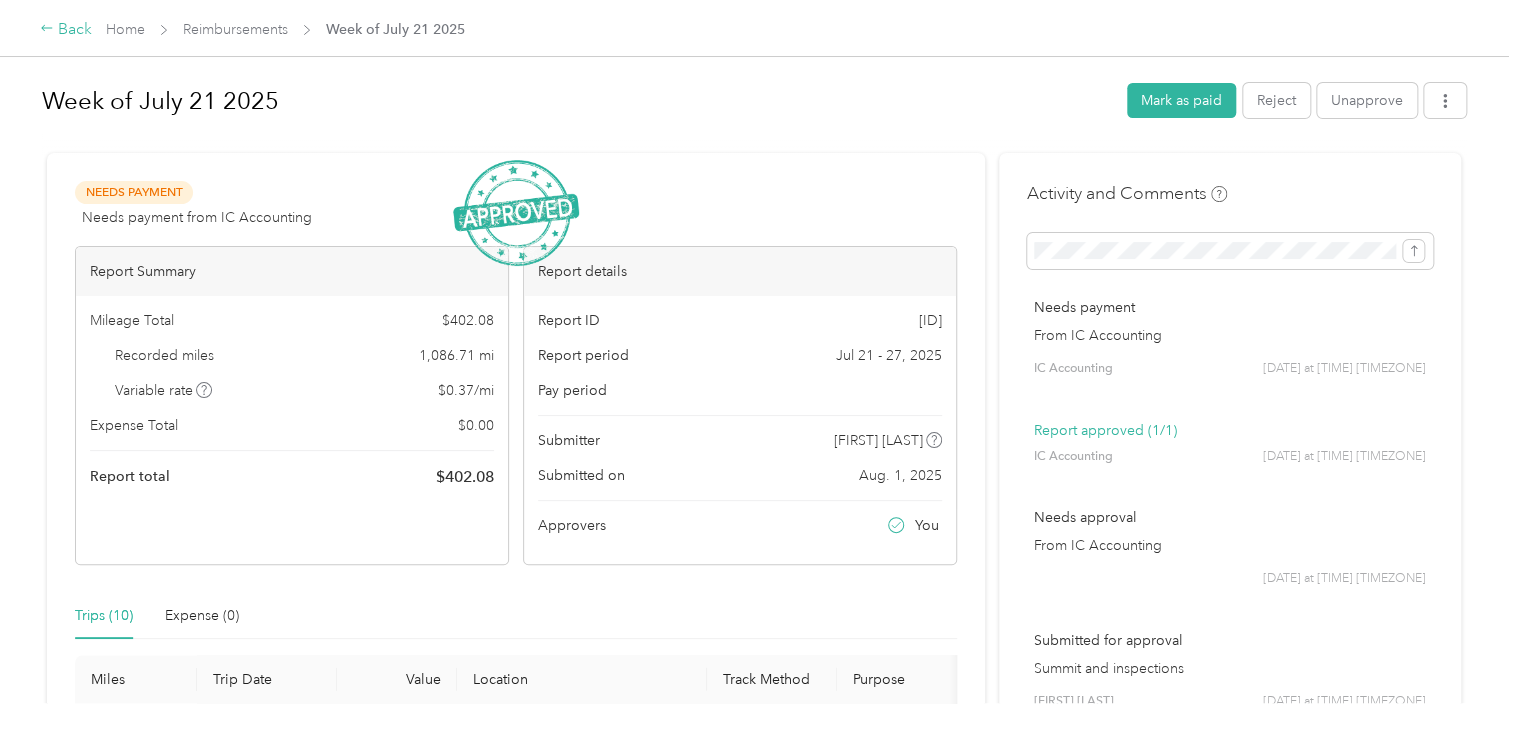 click on "Back" at bounding box center (66, 30) 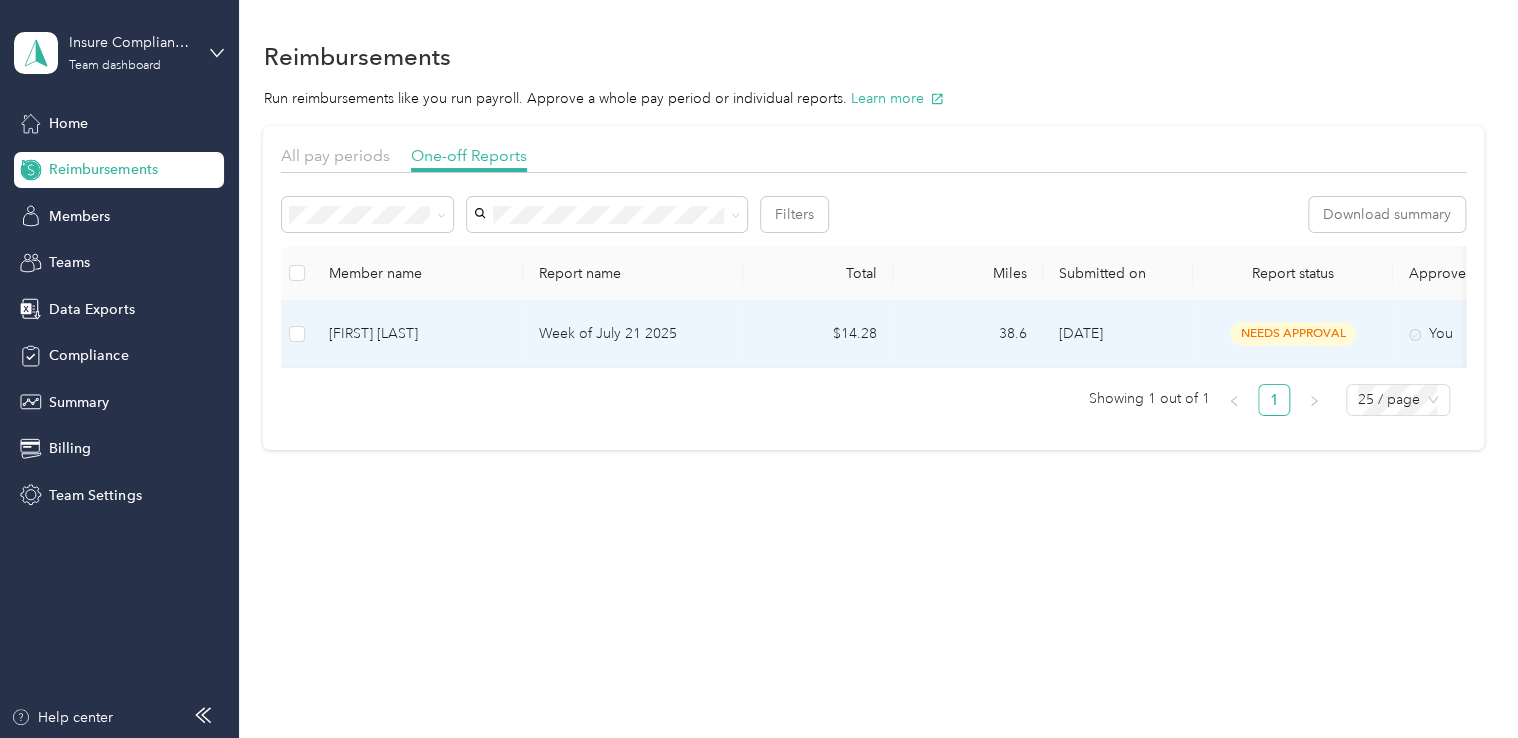click on "[FIRST] [LAST]" at bounding box center [418, 334] 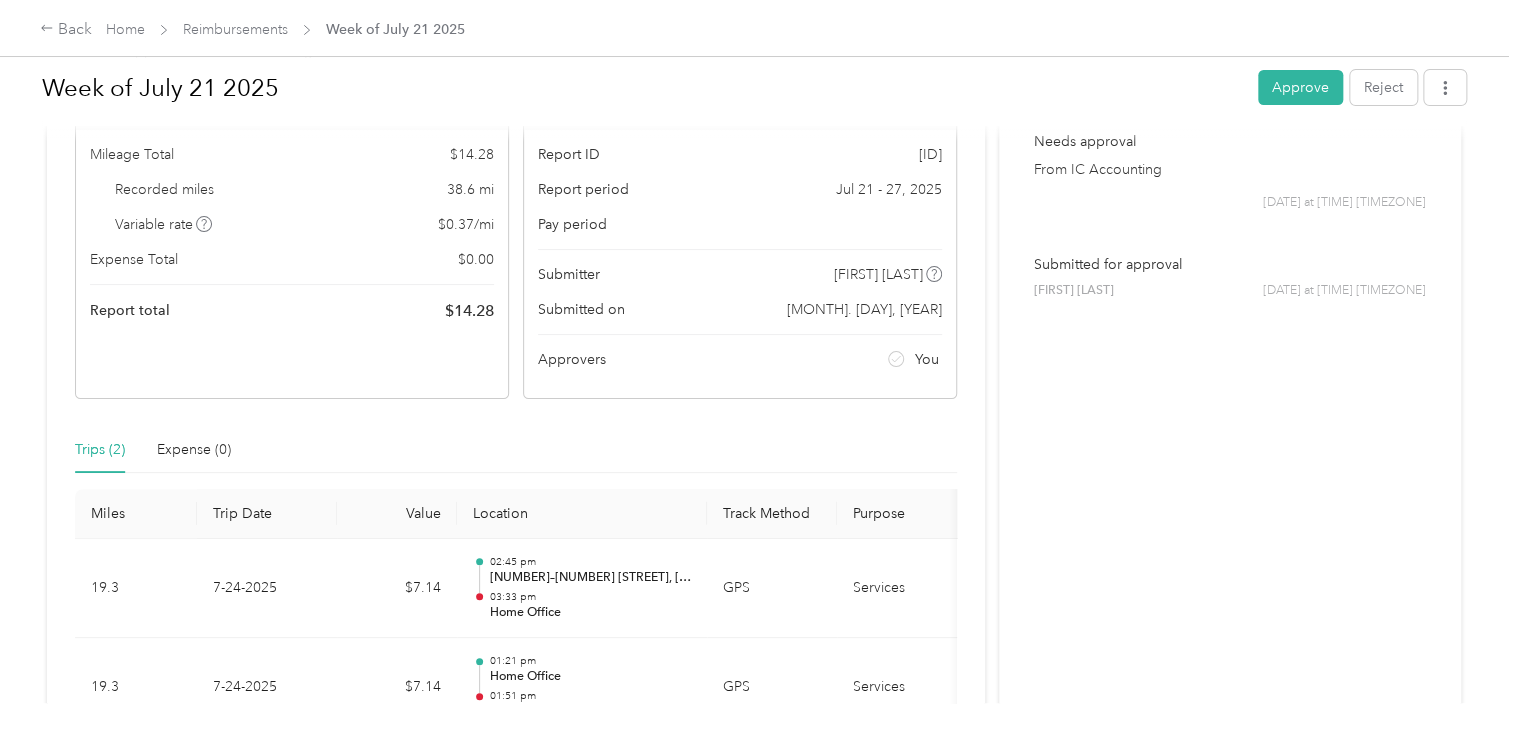 scroll, scrollTop: 200, scrollLeft: 0, axis: vertical 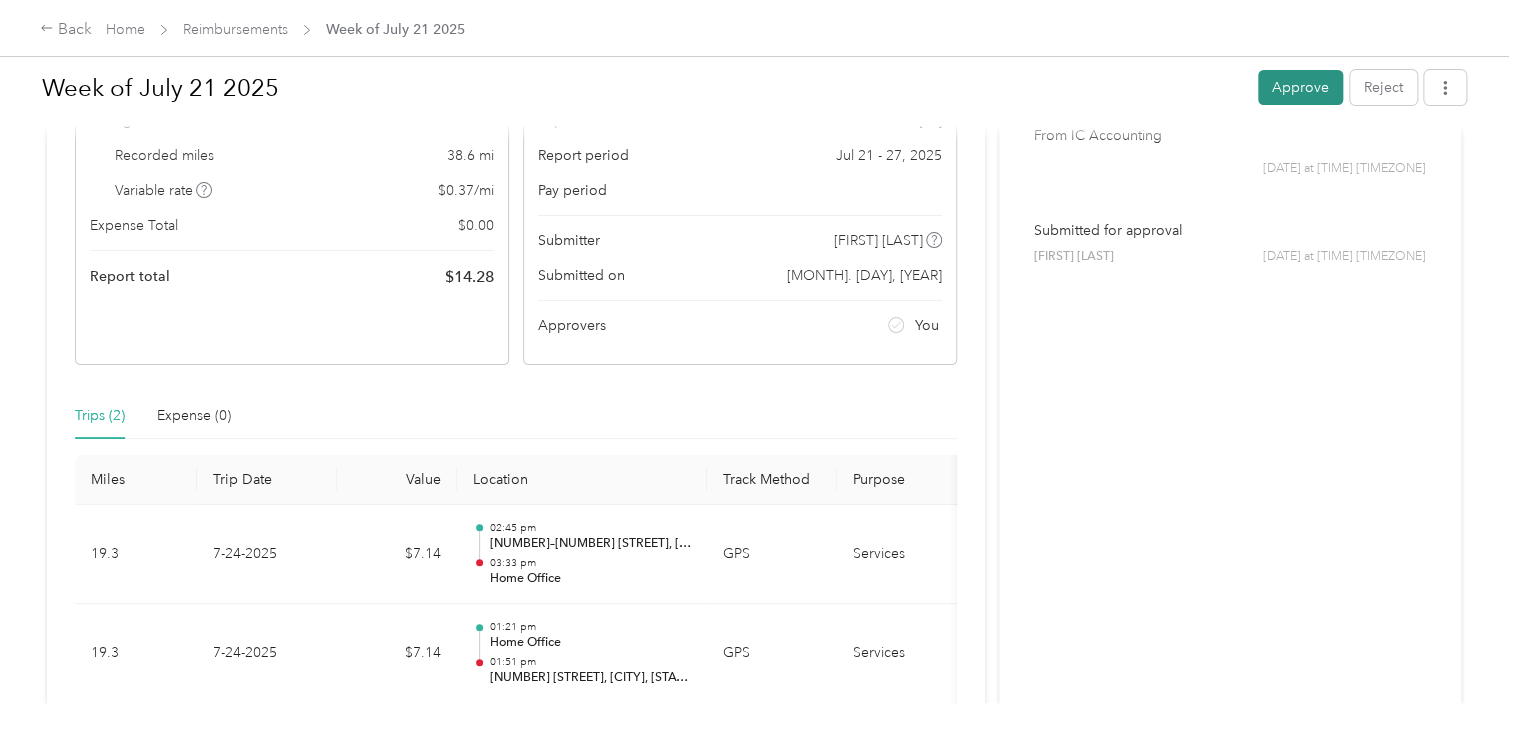 click on "Approve" at bounding box center (1300, 87) 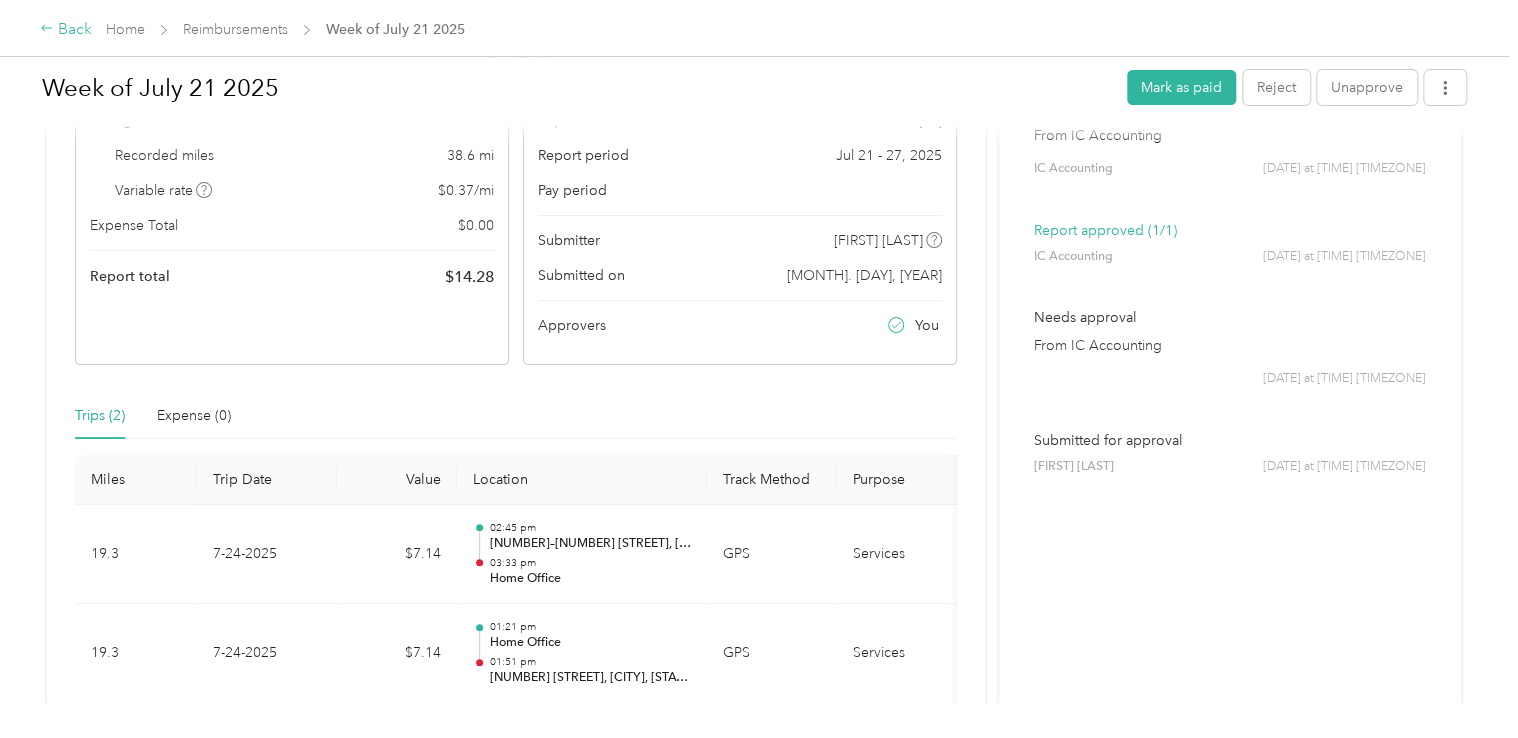 click on "Back" at bounding box center [66, 30] 